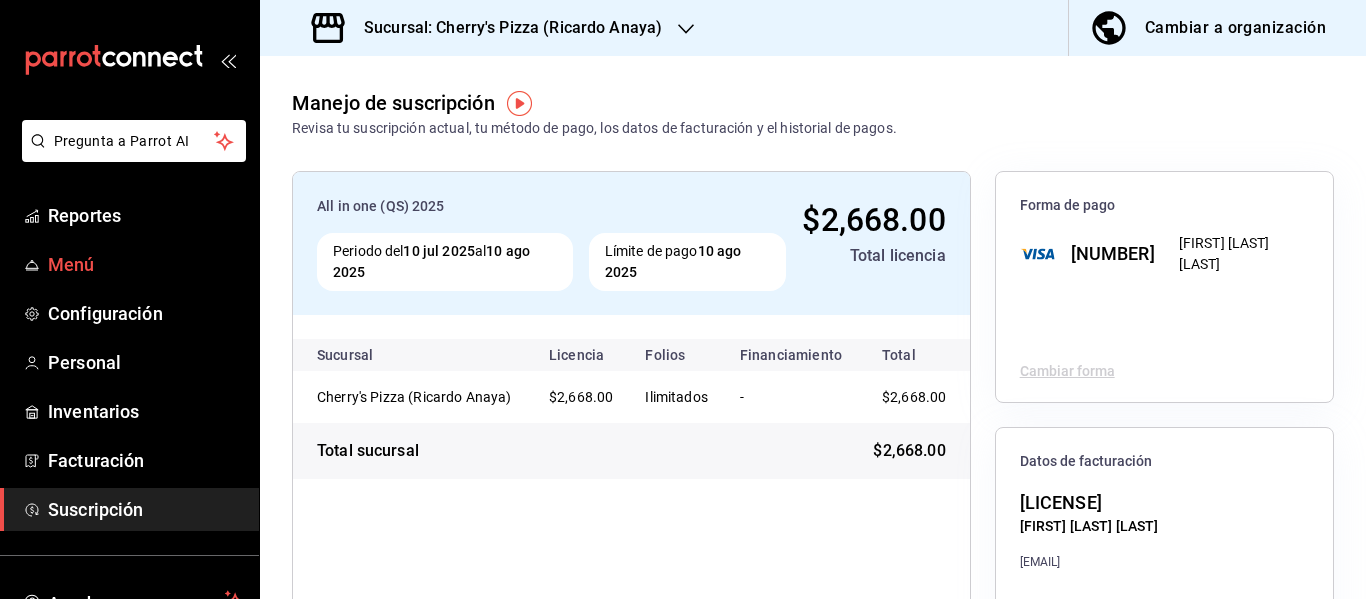 scroll, scrollTop: 0, scrollLeft: 0, axis: both 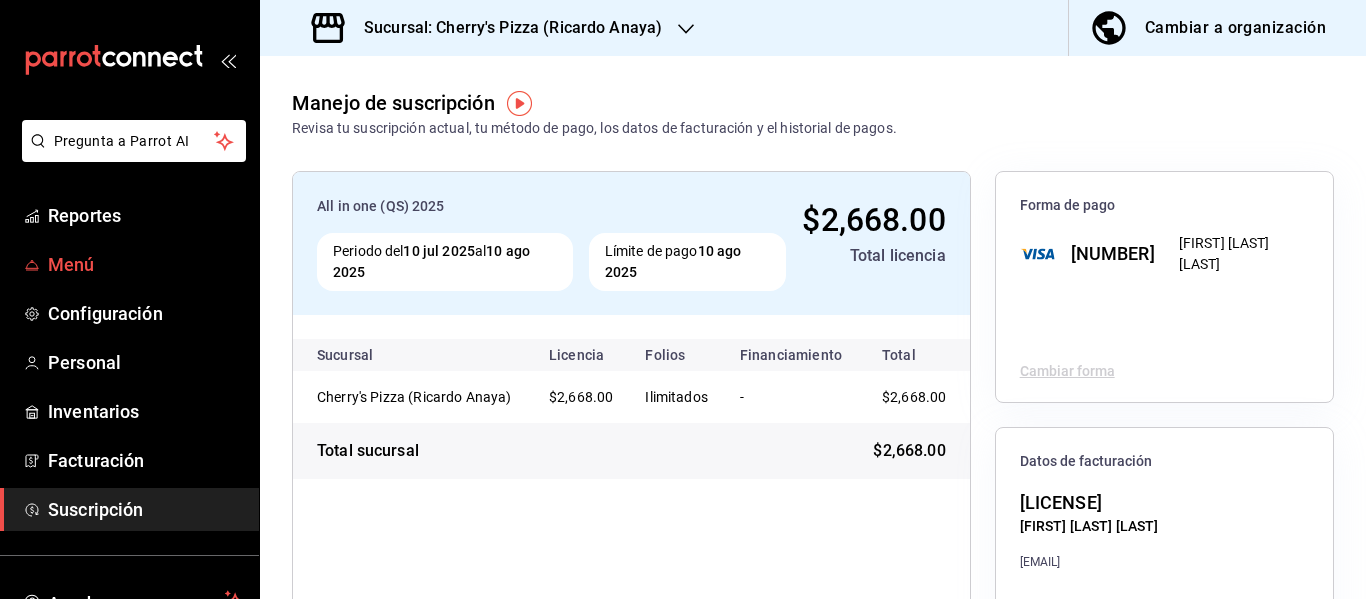 click on "Menú" at bounding box center (145, 264) 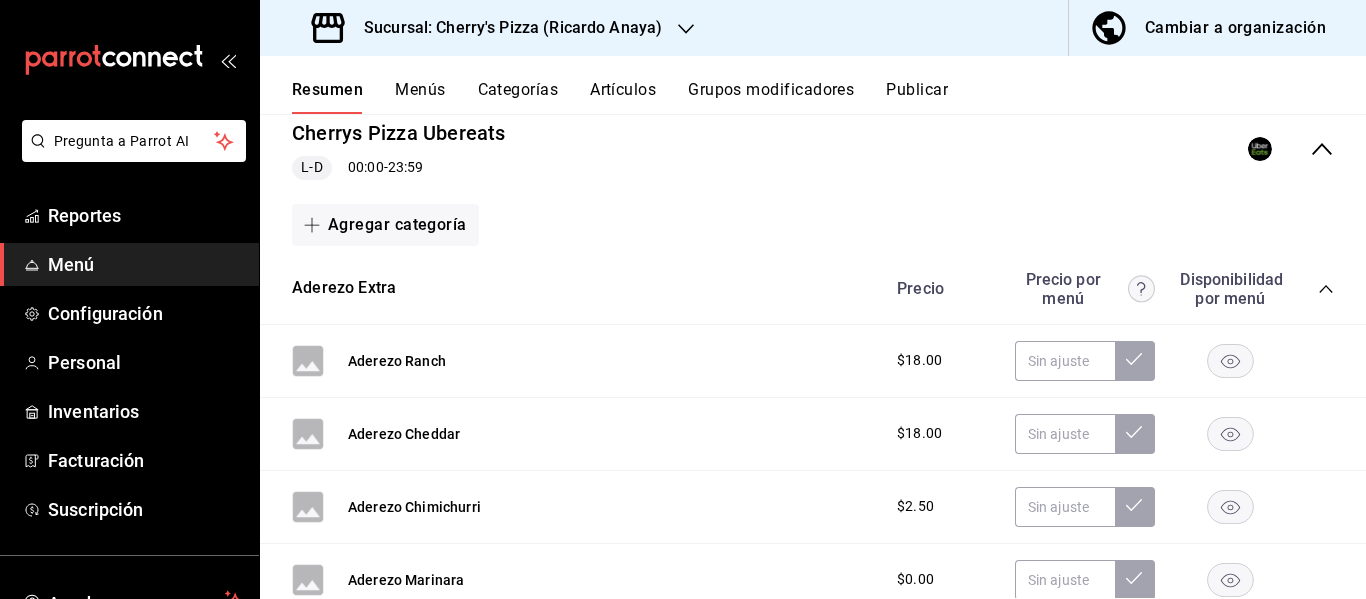 scroll, scrollTop: 0, scrollLeft: 0, axis: both 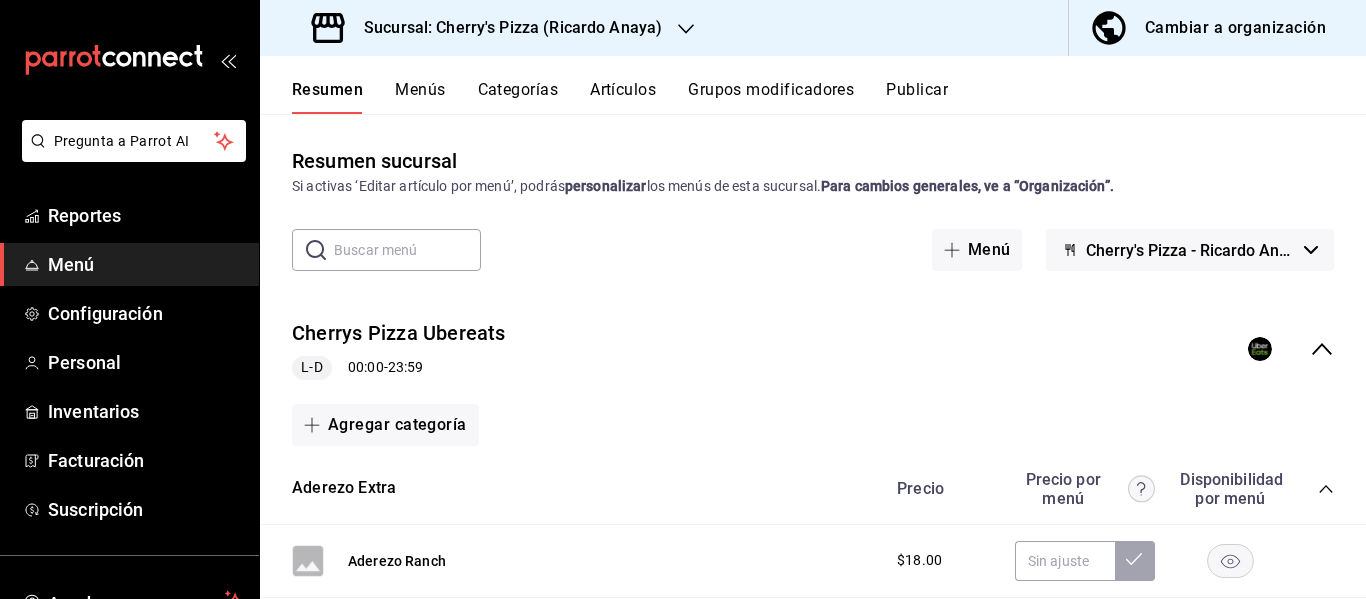 click 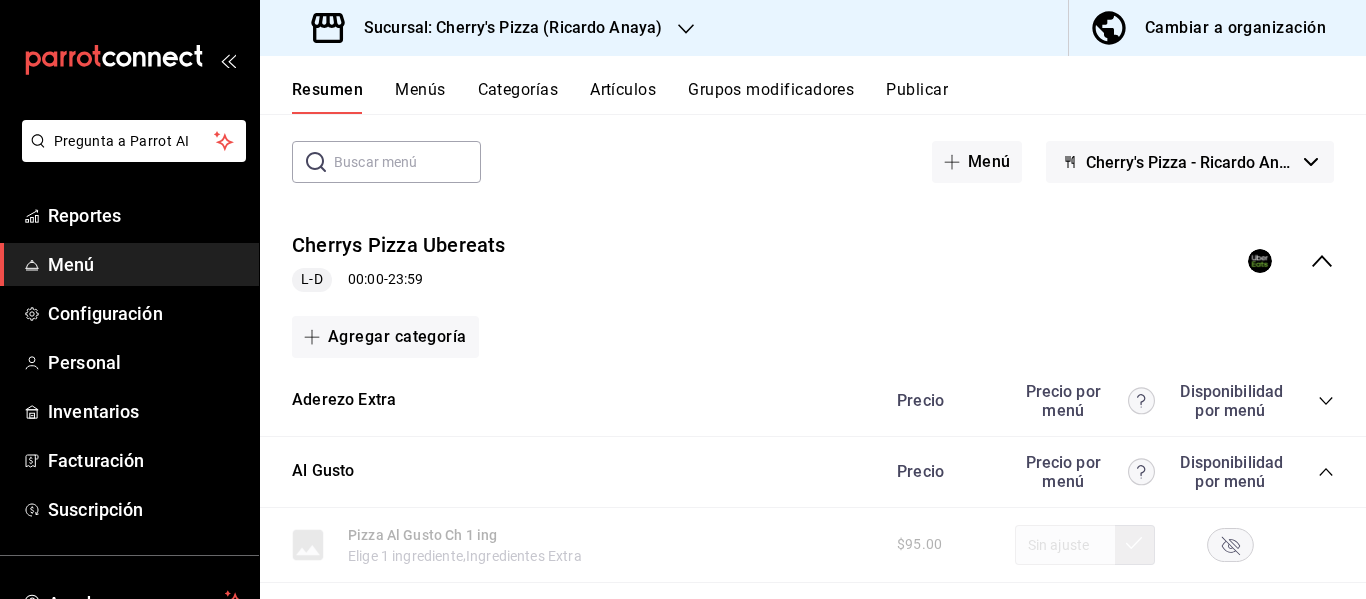 scroll, scrollTop: 0, scrollLeft: 0, axis: both 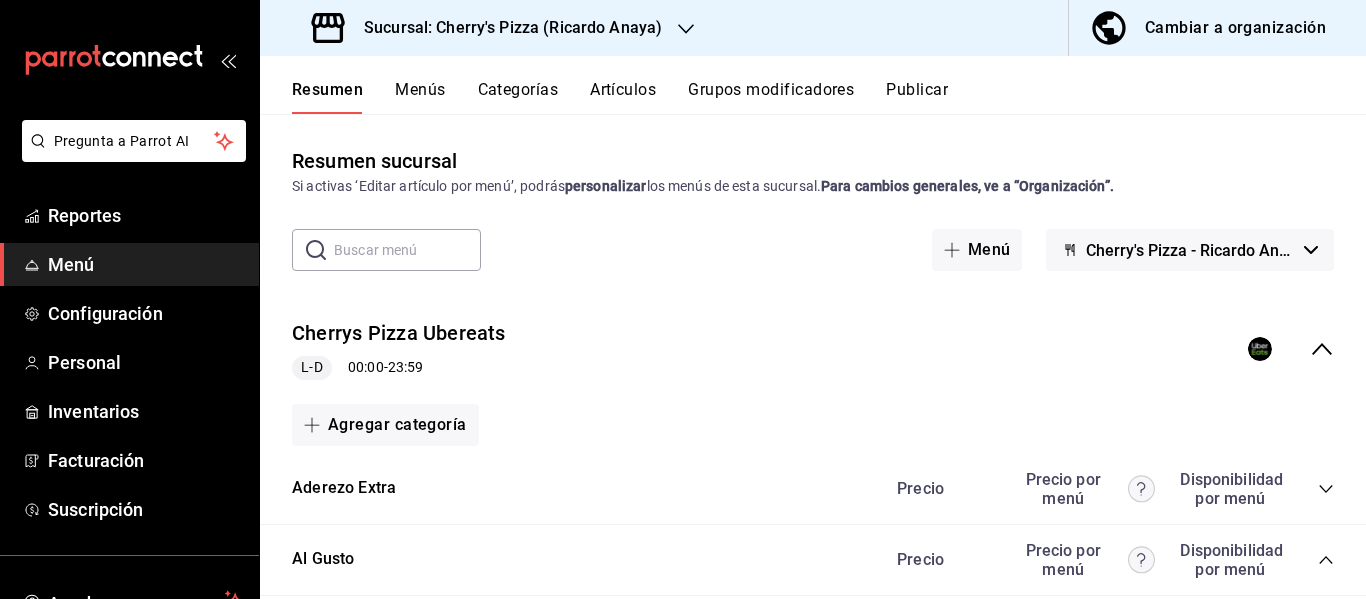 drag, startPoint x: 1265, startPoint y: 345, endPoint x: 1287, endPoint y: 338, distance: 23.086792 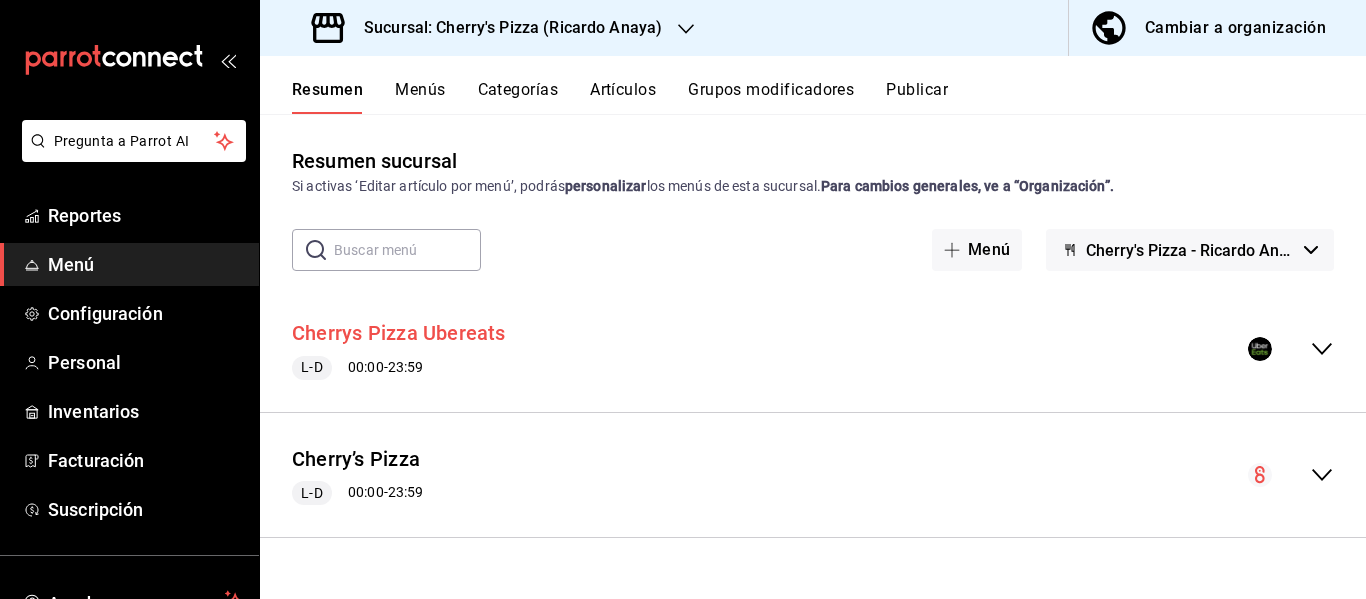 click on "Cherrys Pizza Ubereats" at bounding box center (399, 333) 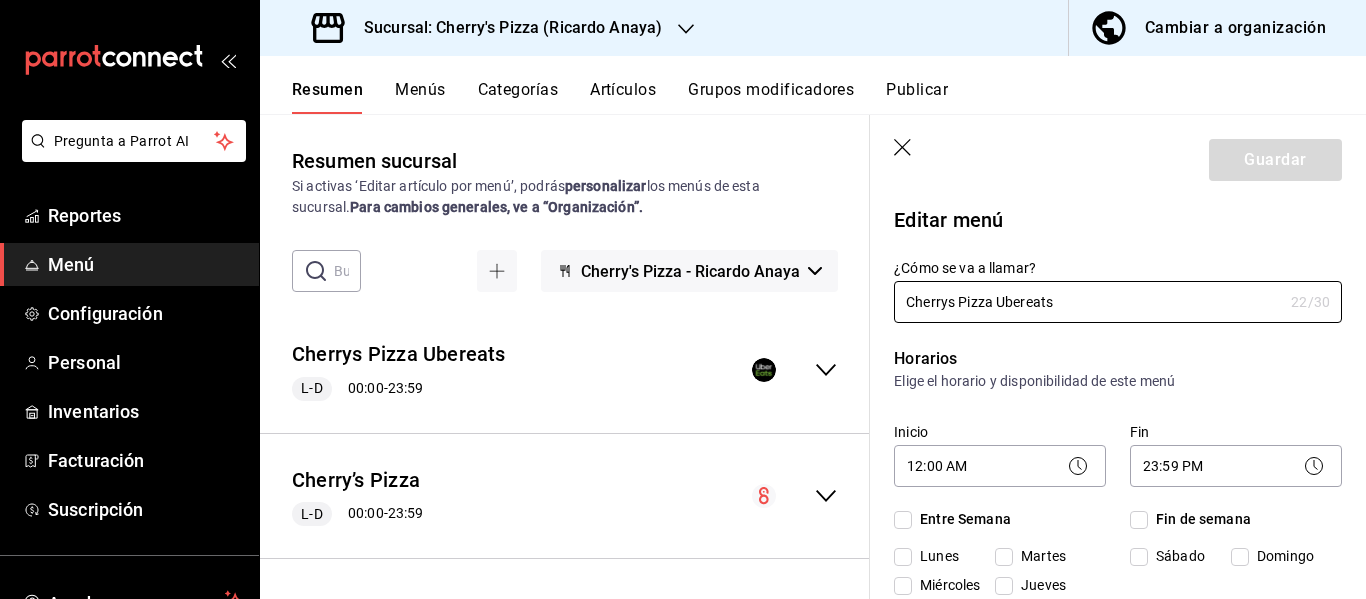 checkbox on "true" 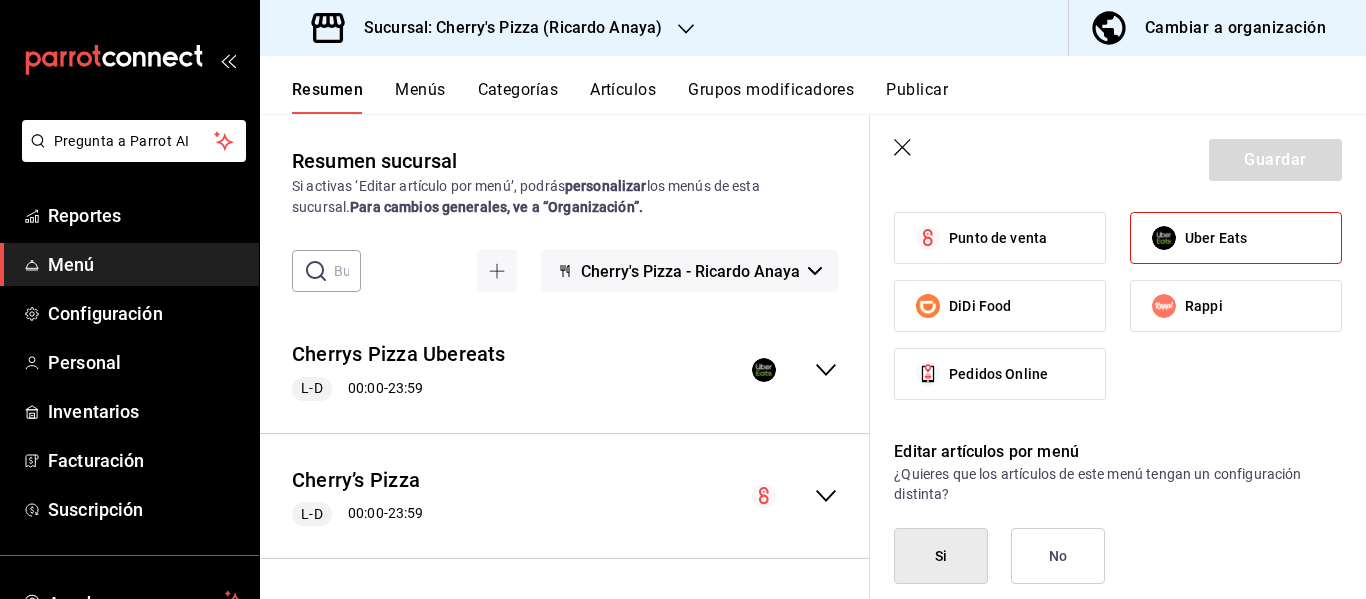 scroll, scrollTop: 1200, scrollLeft: 0, axis: vertical 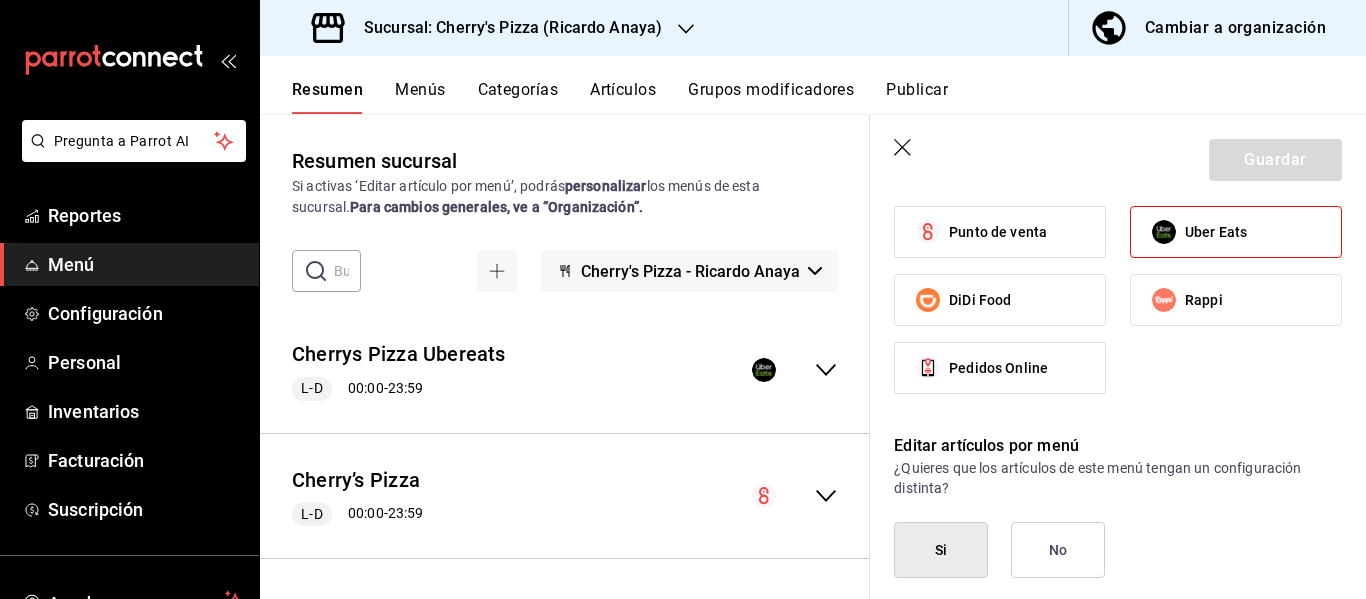 click on "Punto de venta" at bounding box center (998, 232) 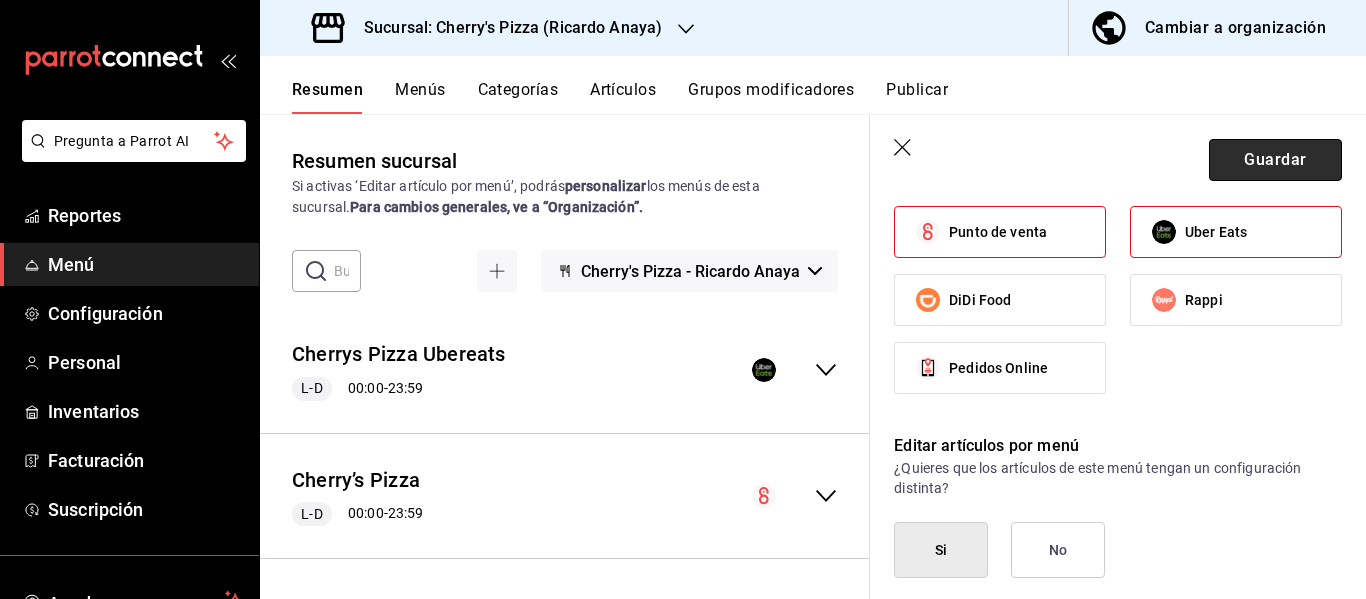 click on "Guardar" at bounding box center (1275, 160) 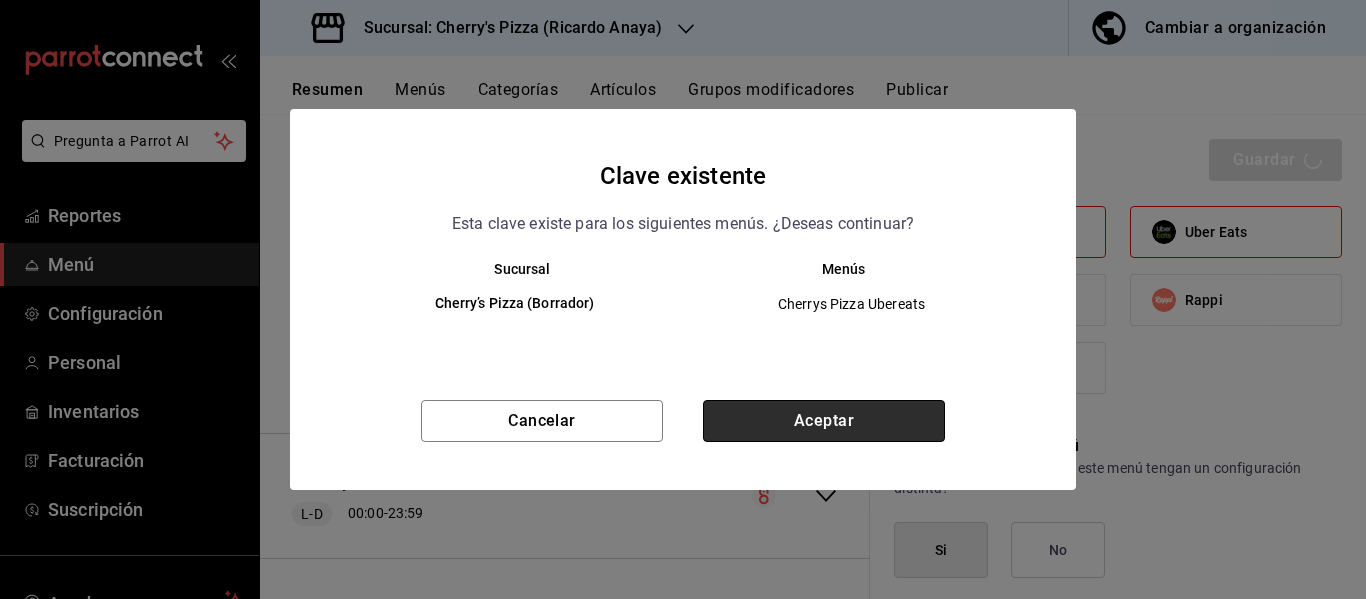 click on "Aceptar" at bounding box center [824, 421] 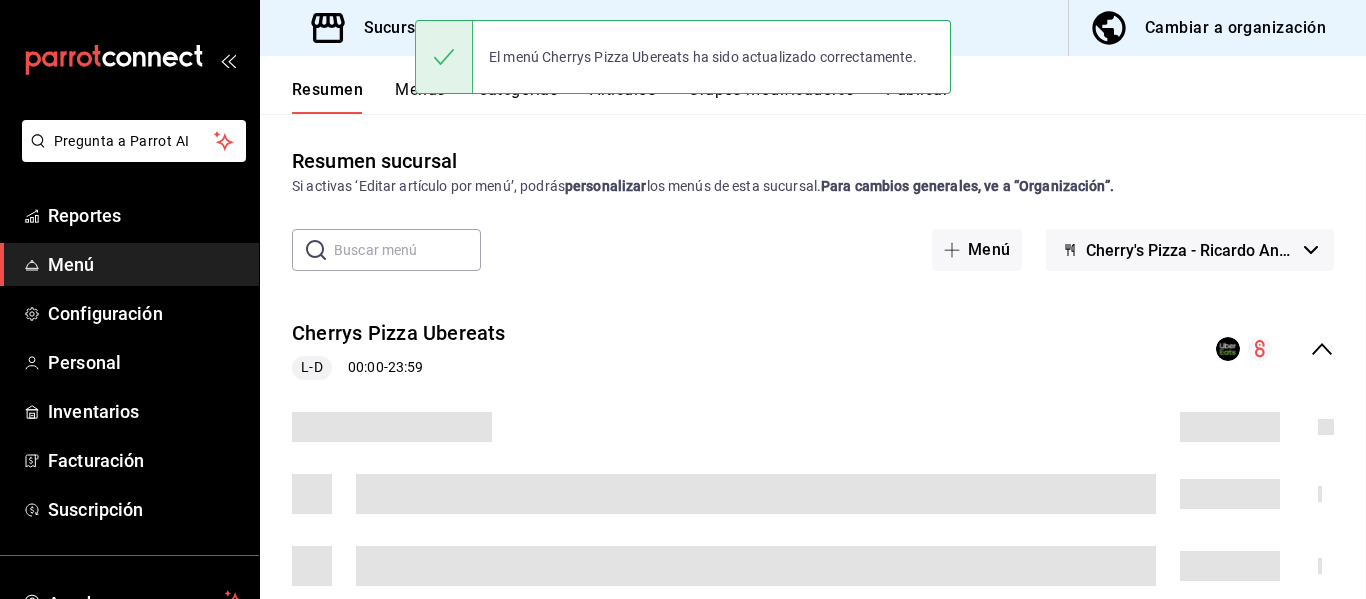 scroll, scrollTop: 0, scrollLeft: 0, axis: both 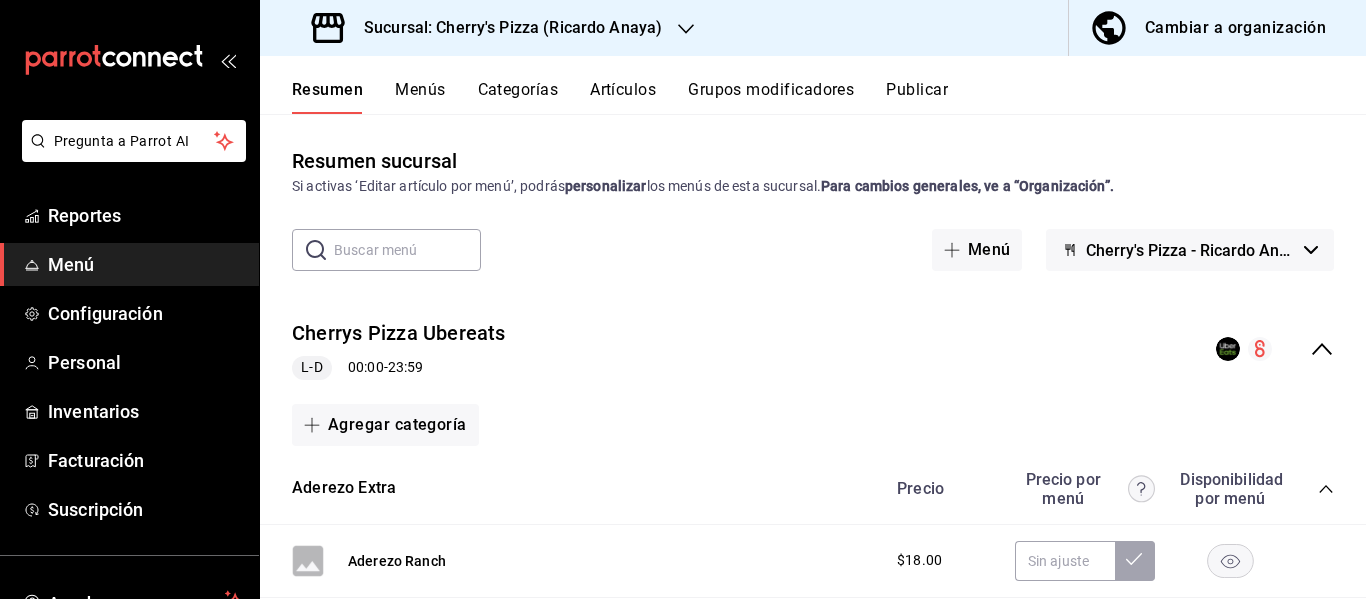 click on "Menús" at bounding box center [420, 97] 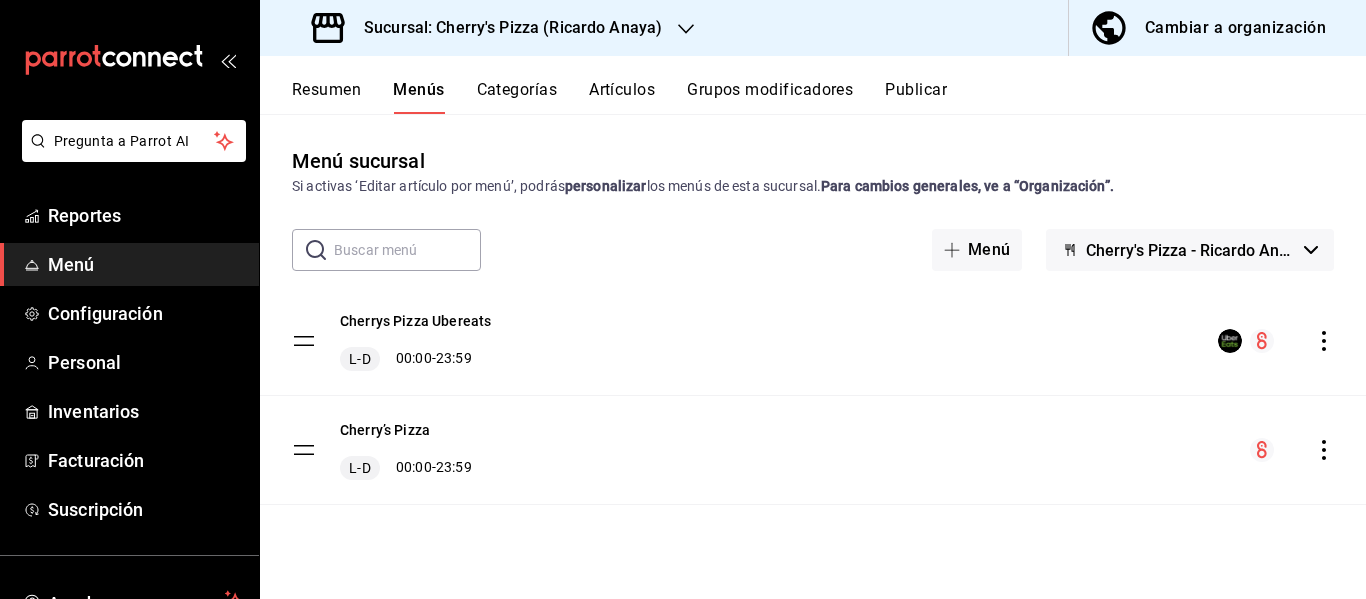 drag, startPoint x: 1328, startPoint y: 341, endPoint x: 1258, endPoint y: 353, distance: 71.021126 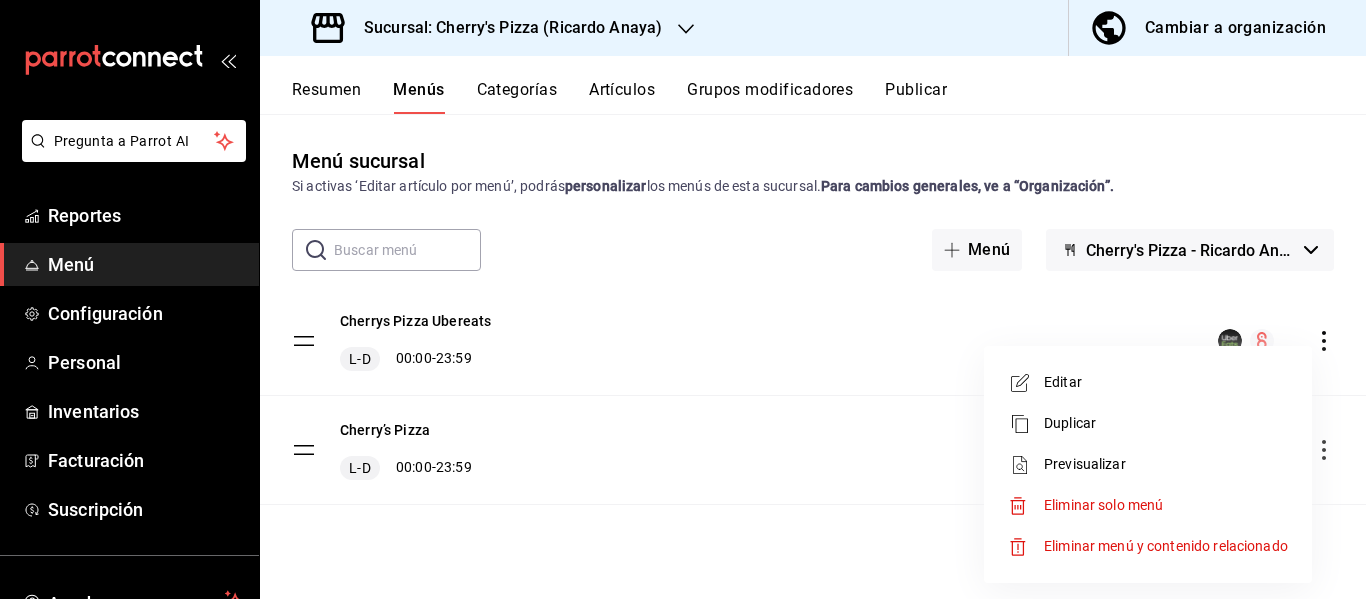 click at bounding box center [683, 299] 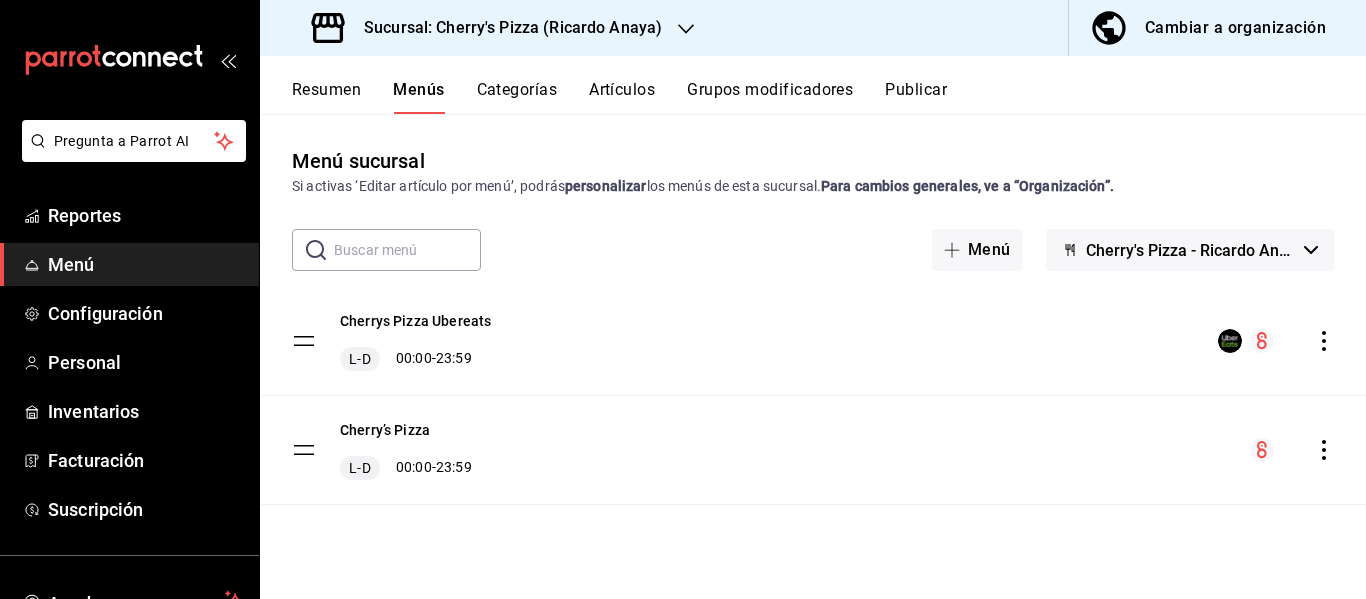 click on "Cambiar a organización" at bounding box center [1235, 28] 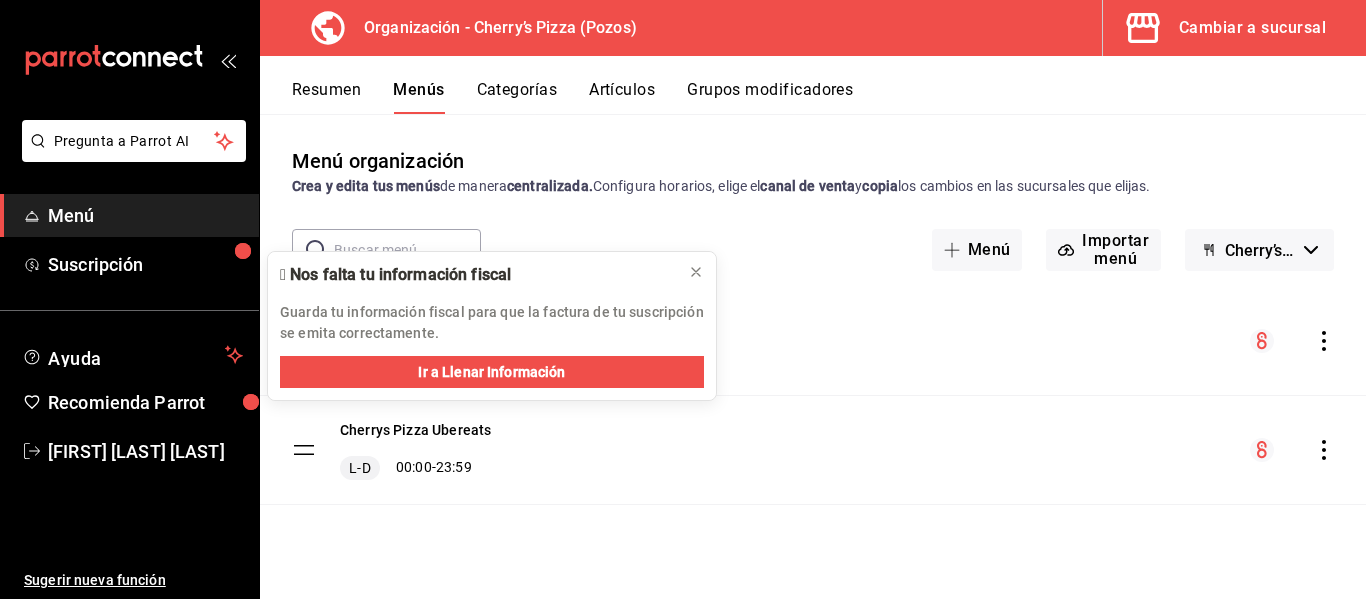 click 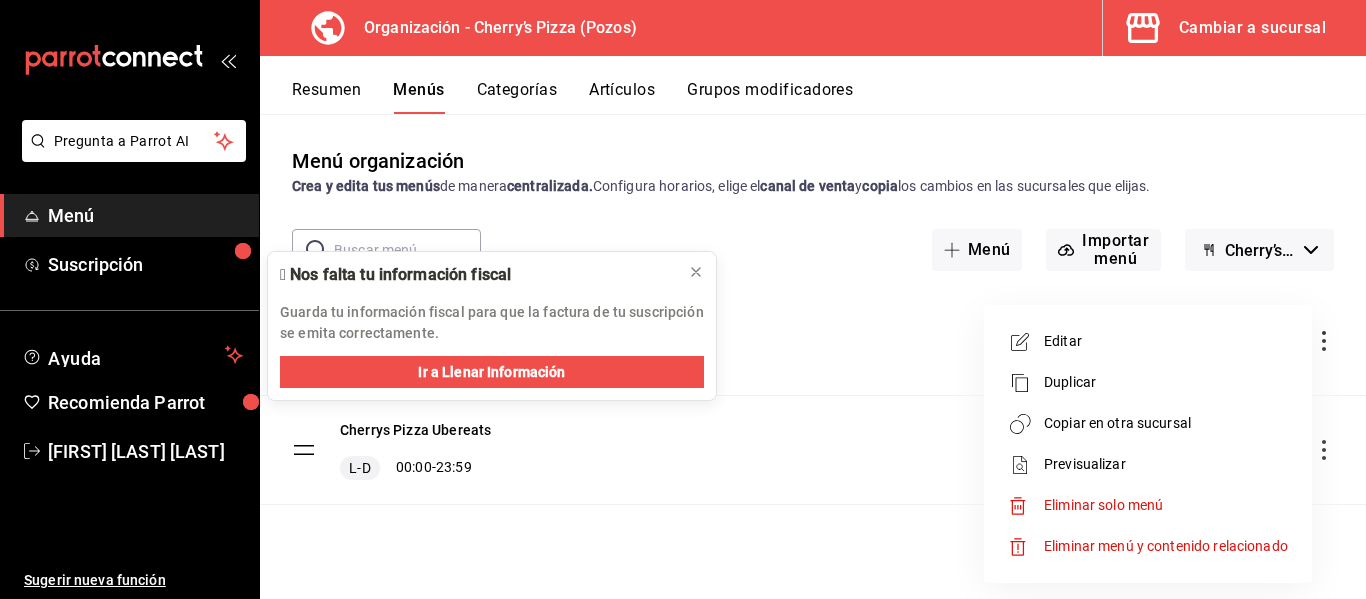 click at bounding box center [683, 299] 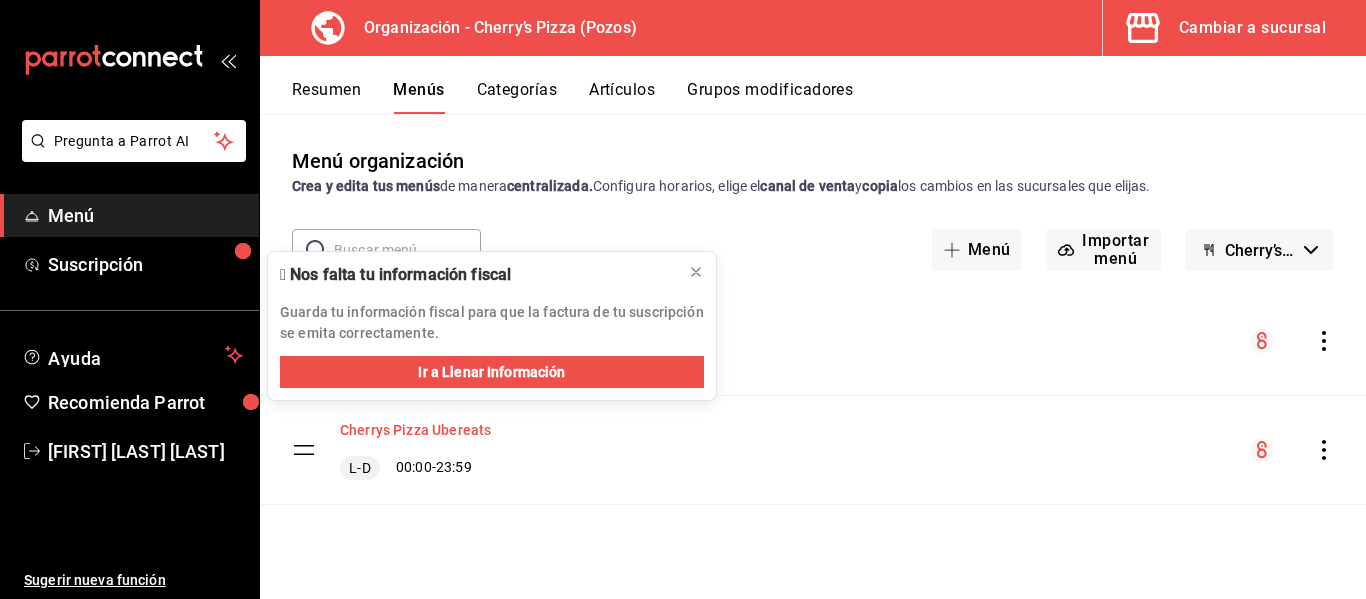click on "Cherrys Pizza Ubereats" at bounding box center [415, 430] 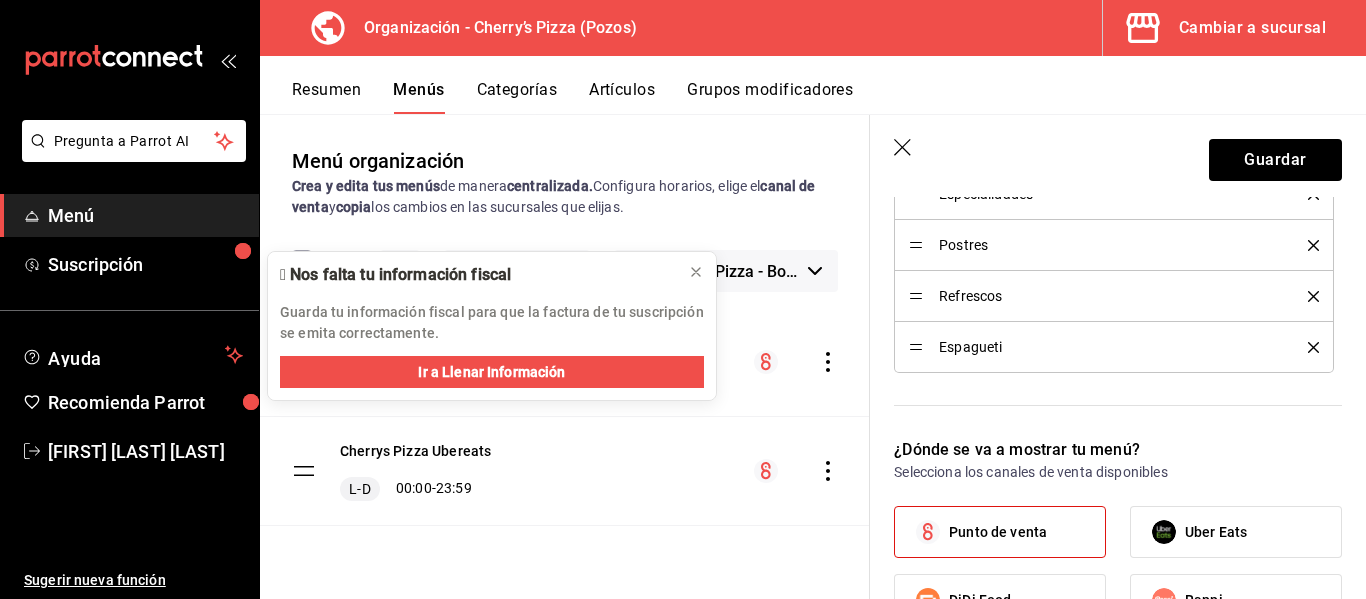 scroll, scrollTop: 1200, scrollLeft: 0, axis: vertical 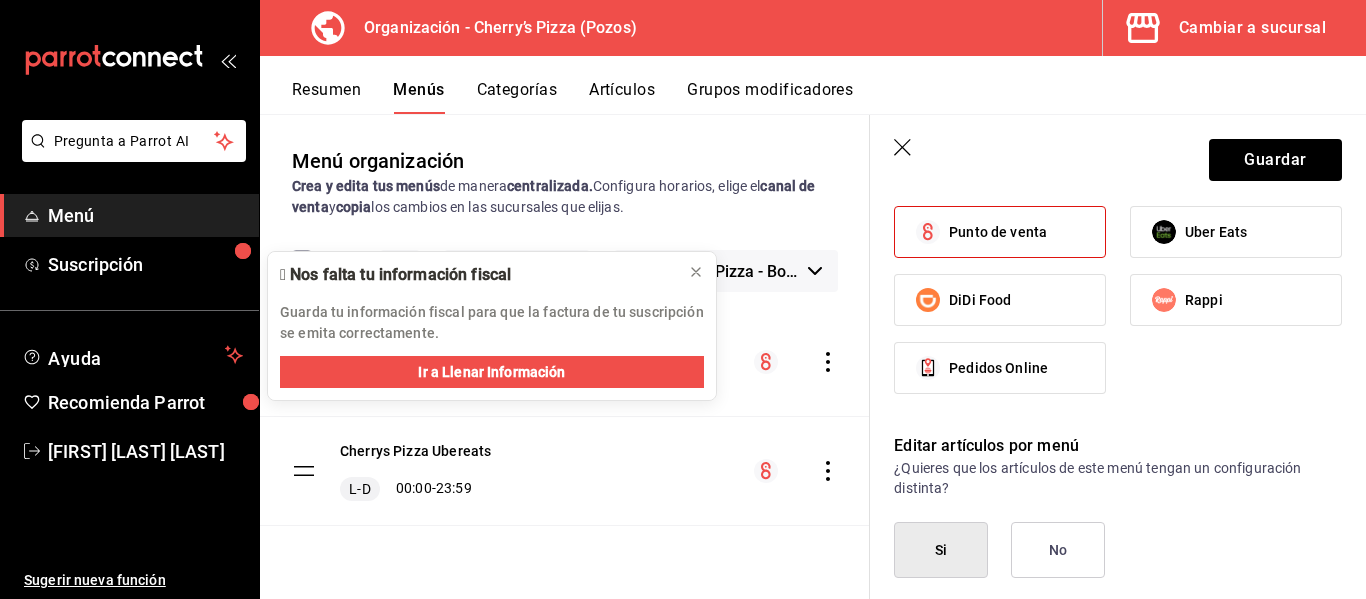 click on "Uber Eats" at bounding box center (1216, 232) 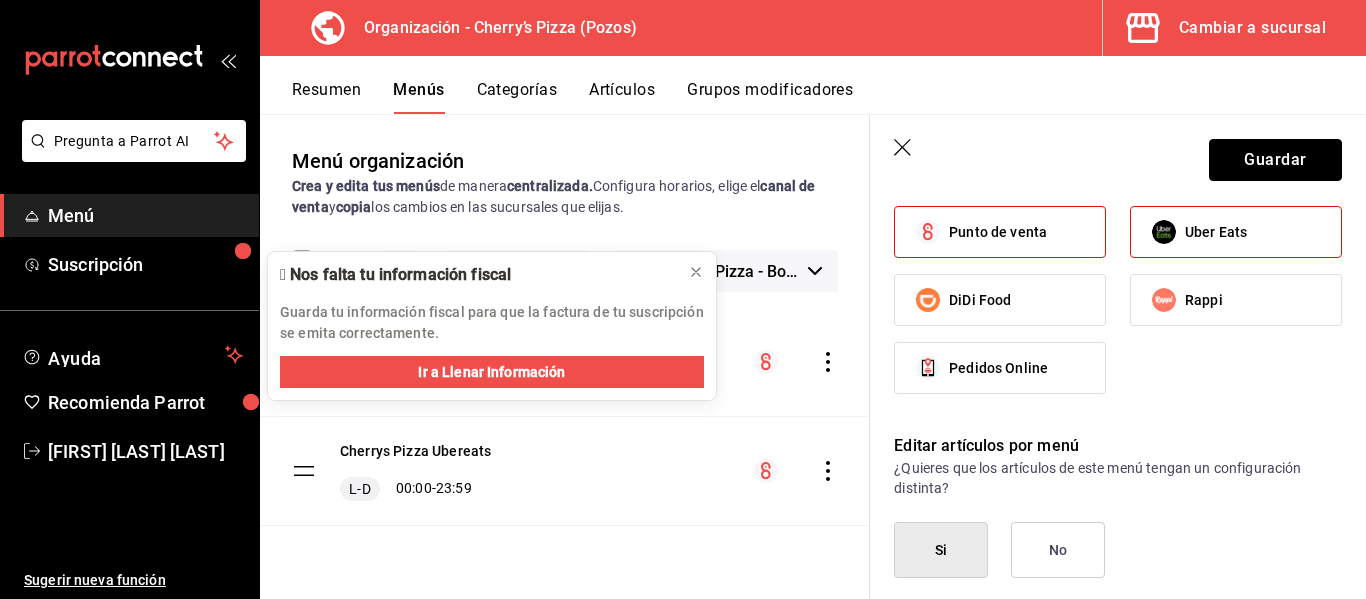 click on "Guardar" at bounding box center (1275, 160) 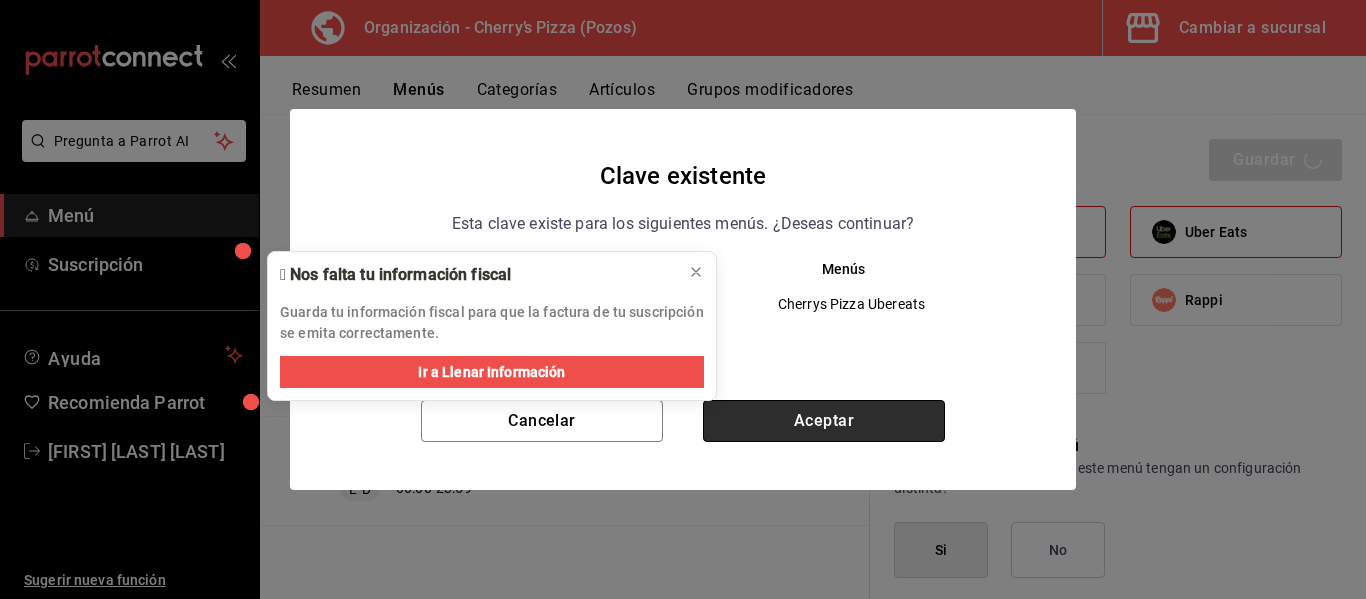 click on "Aceptar" at bounding box center (824, 421) 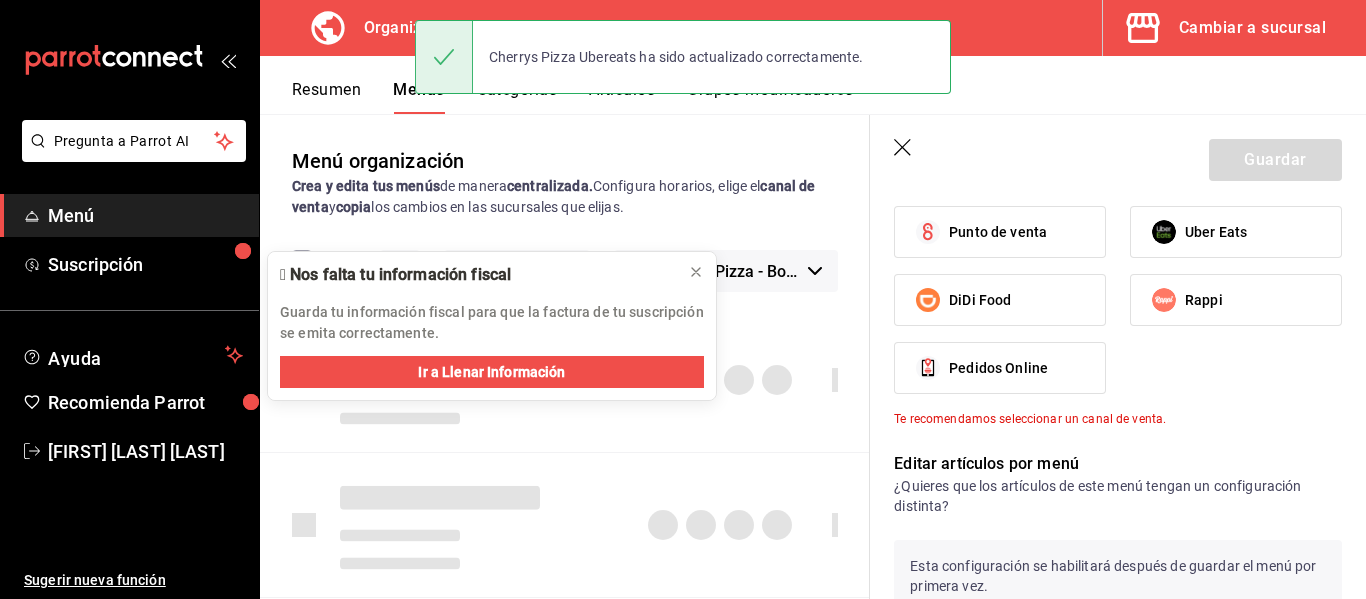 type 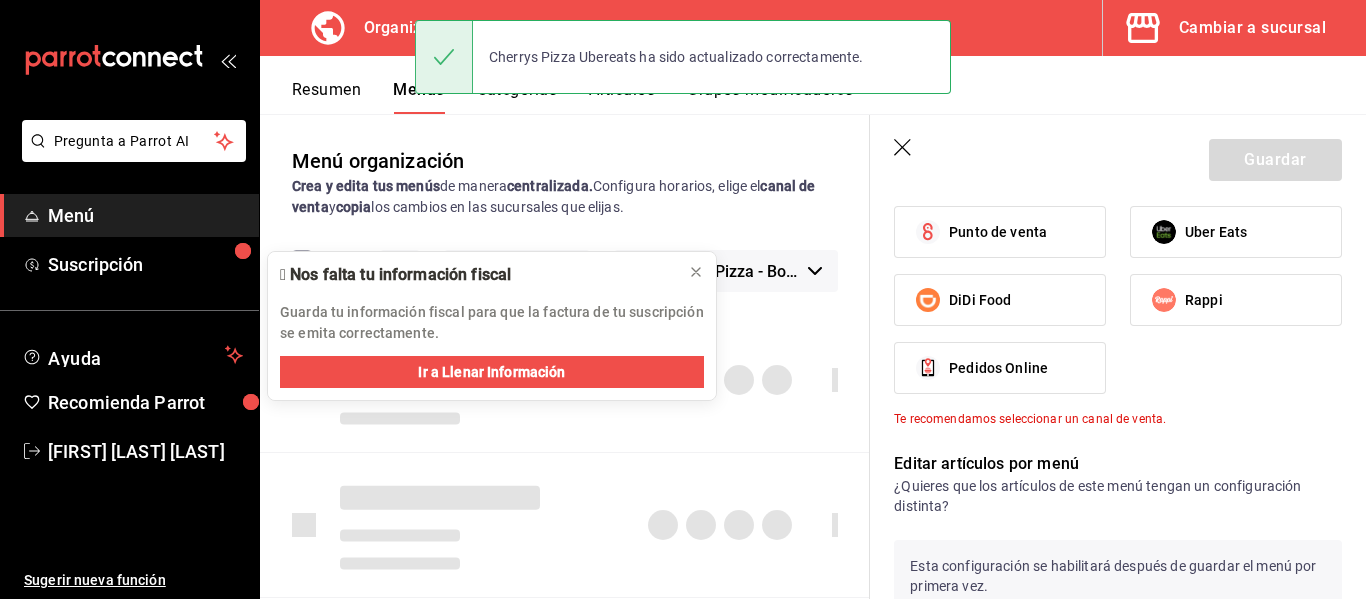 checkbox on "false" 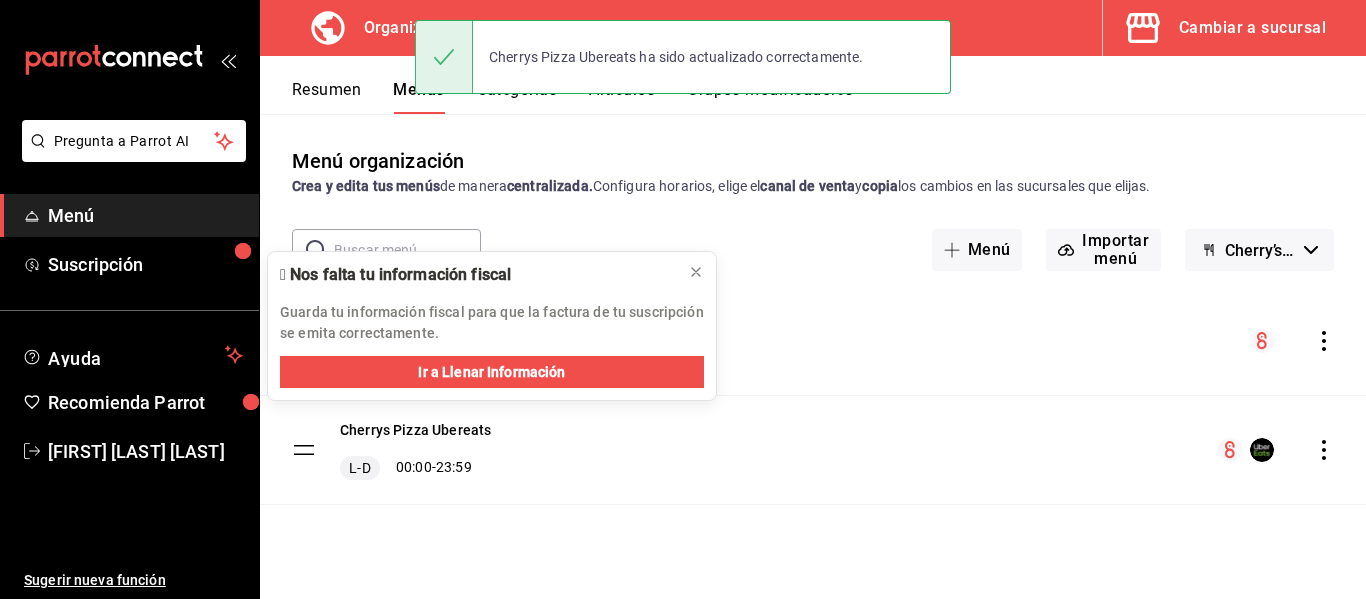 scroll, scrollTop: 0, scrollLeft: 0, axis: both 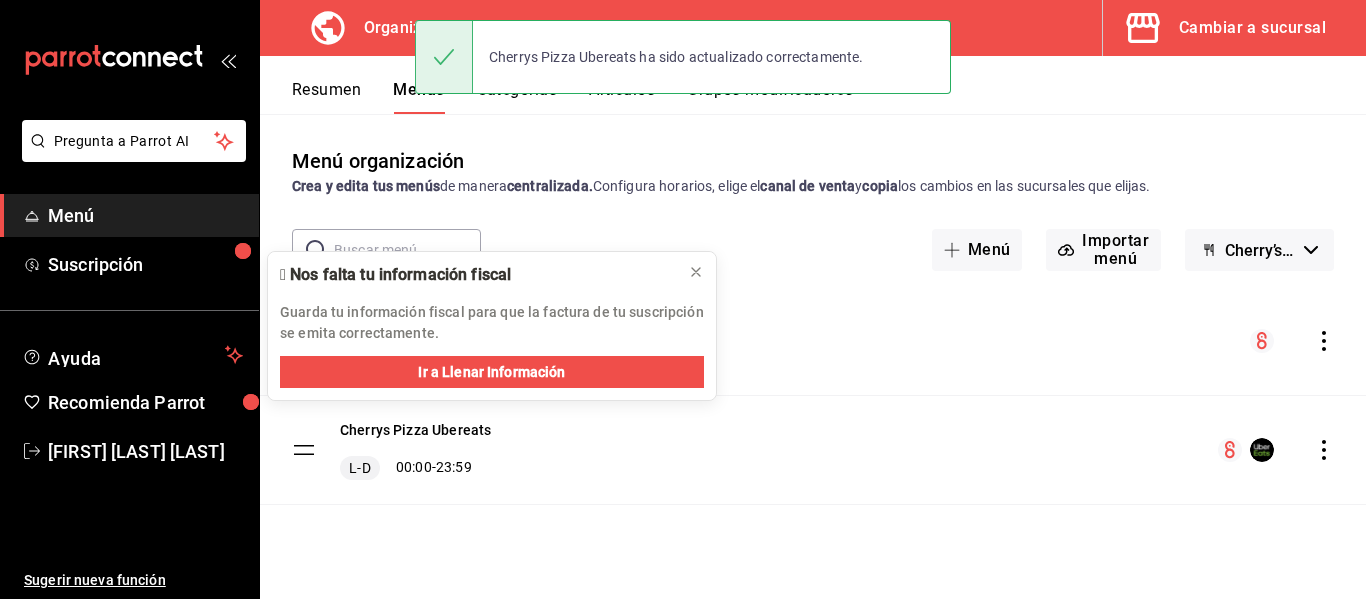 click 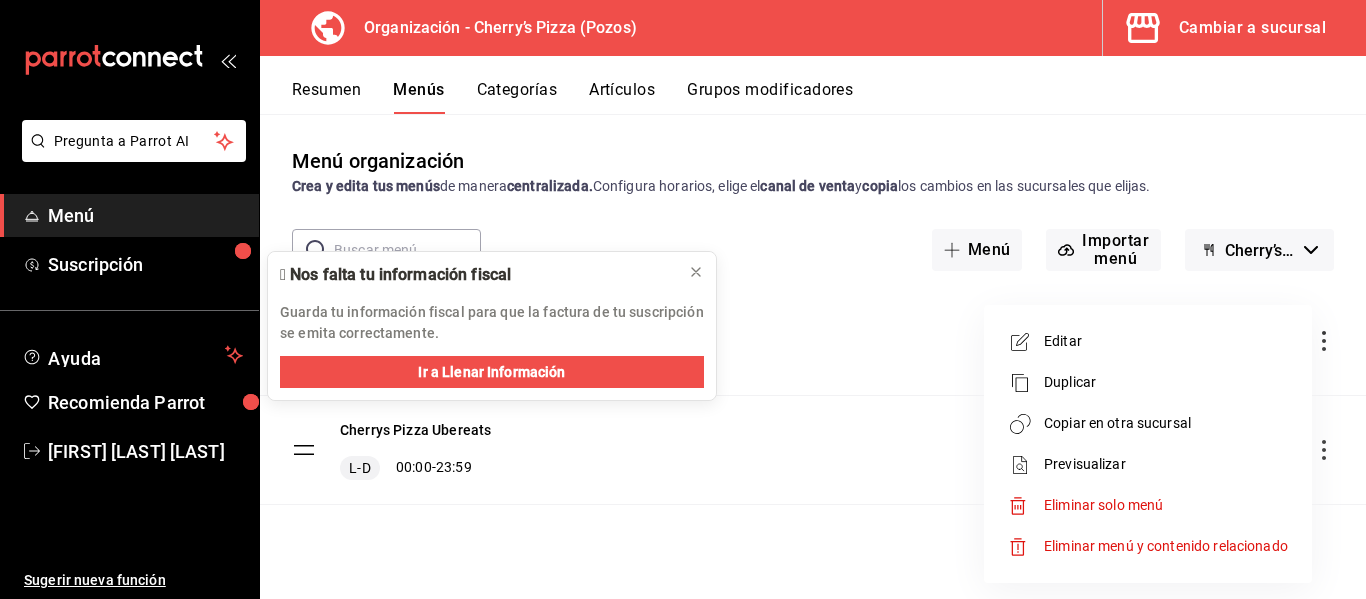 click on "Copiar en otra sucursal" at bounding box center (1166, 423) 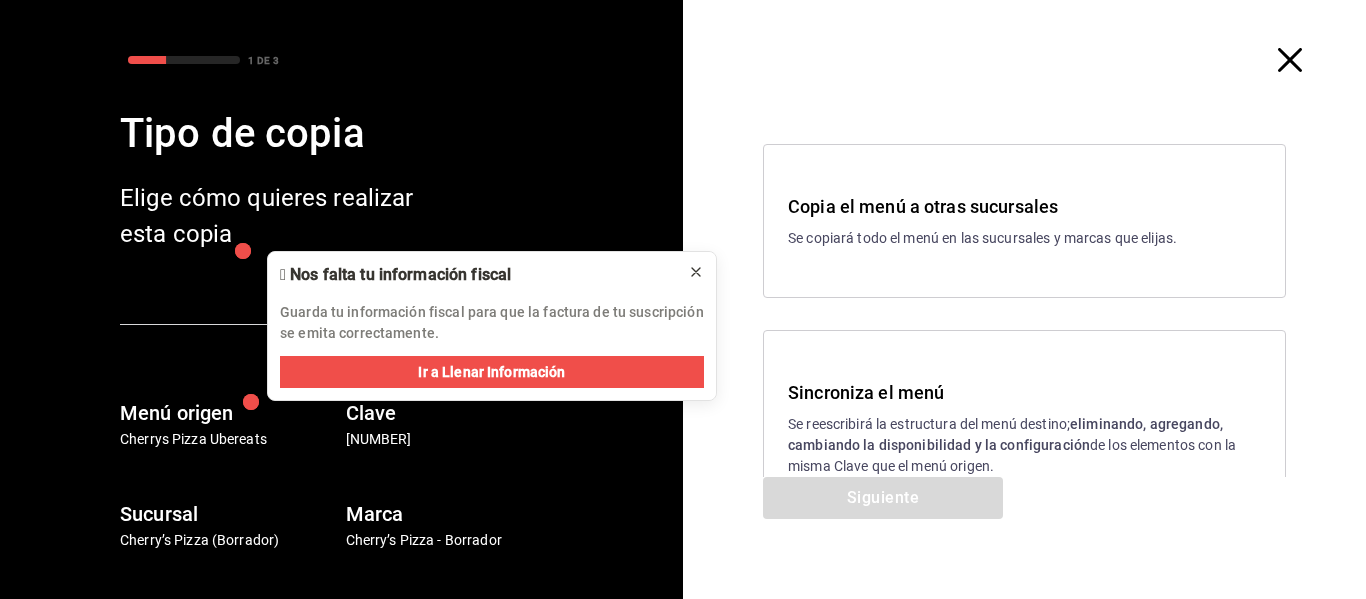 click 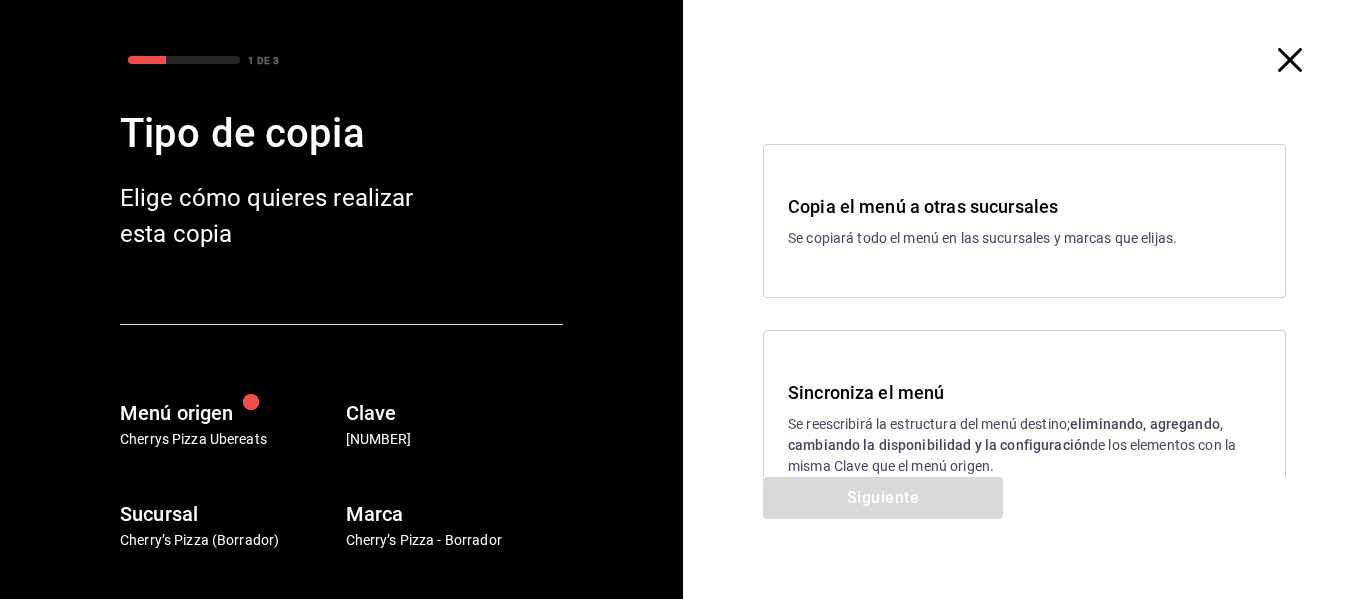 click on "Se reescribirá la estructura del menú destino;  eliminando, agregando, cambiando la disponibilidad y la configuración  de los elementos con la misma Clave que el menú origen." at bounding box center [1024, 445] 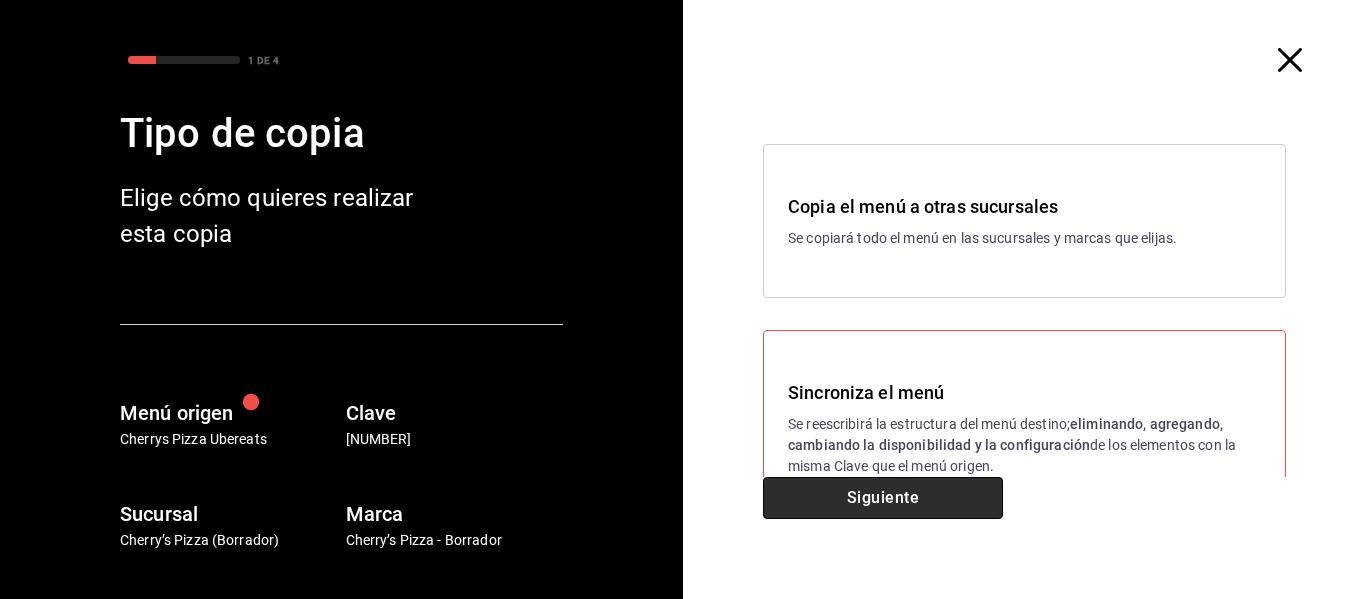 click on "Siguiente" at bounding box center (883, 498) 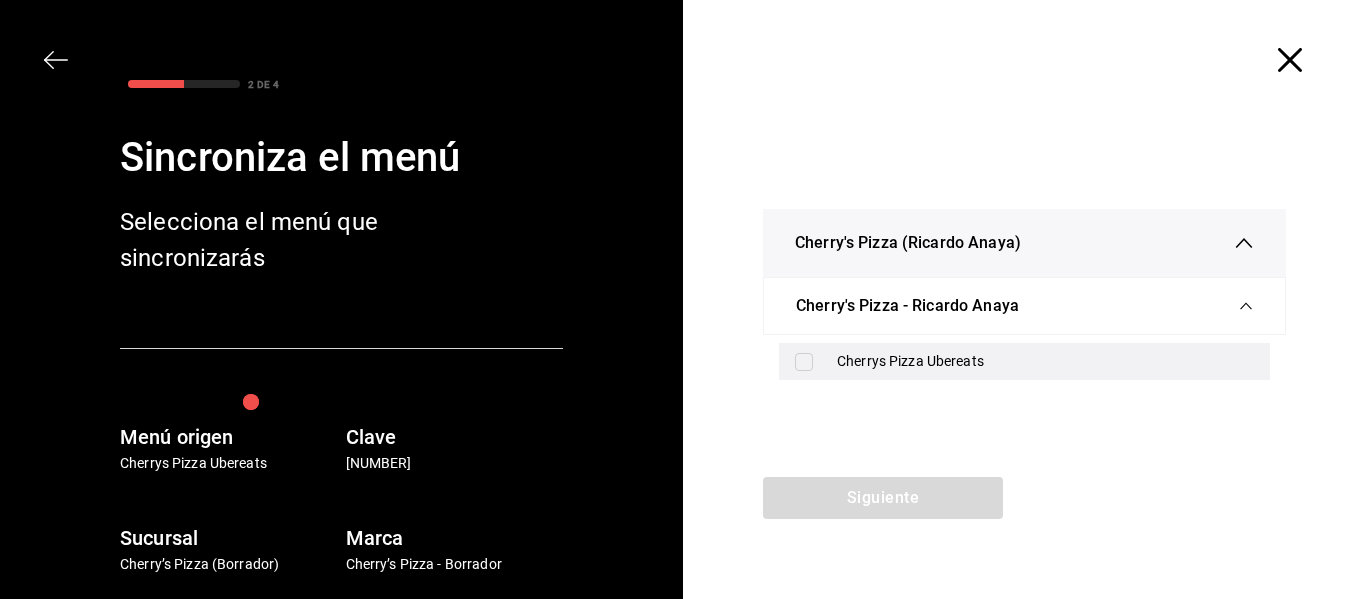 click at bounding box center (804, 362) 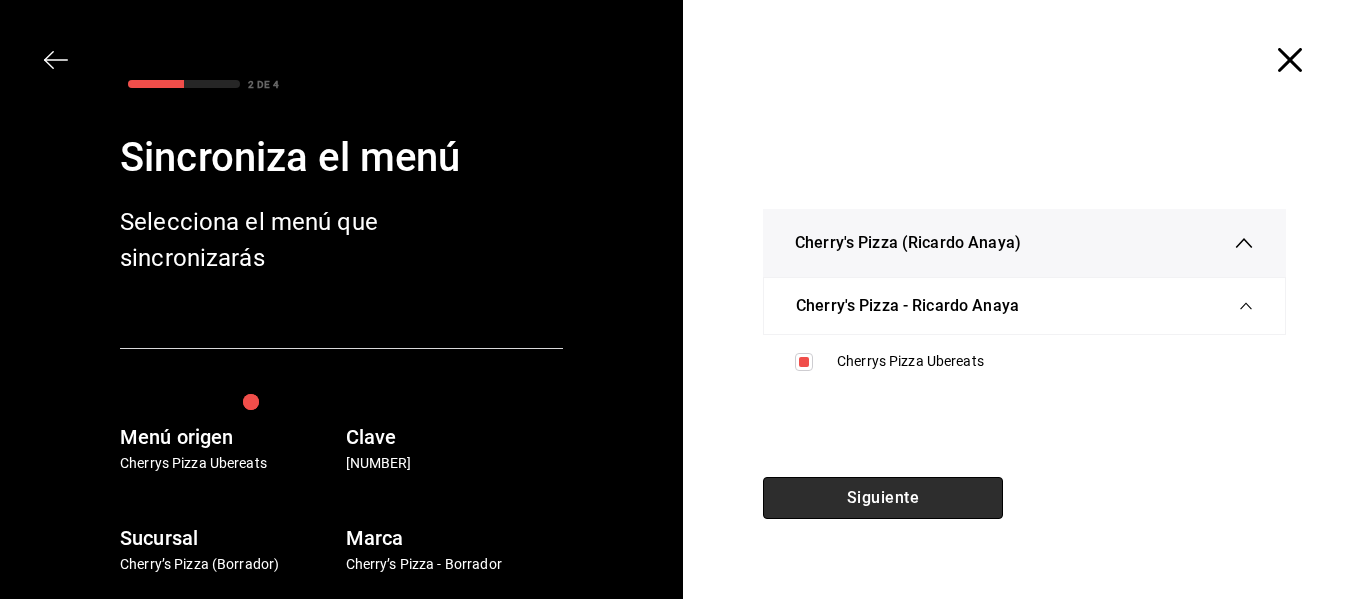 click on "Siguiente" at bounding box center [883, 498] 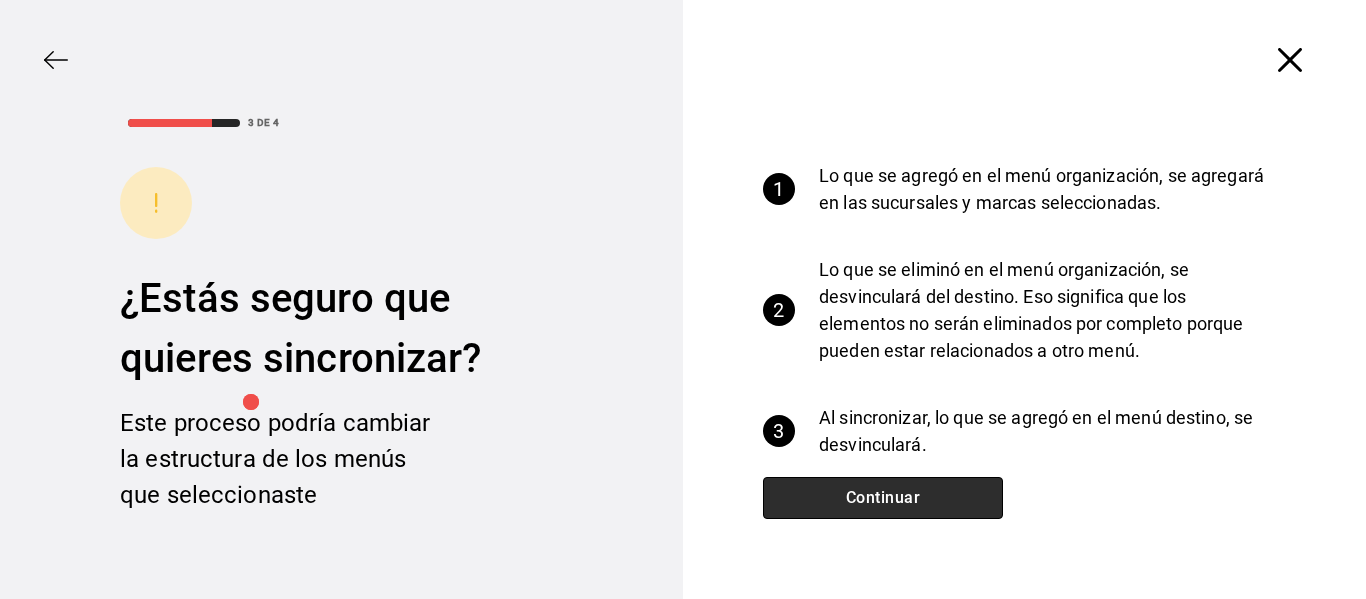 click on "Continuar" at bounding box center (883, 498) 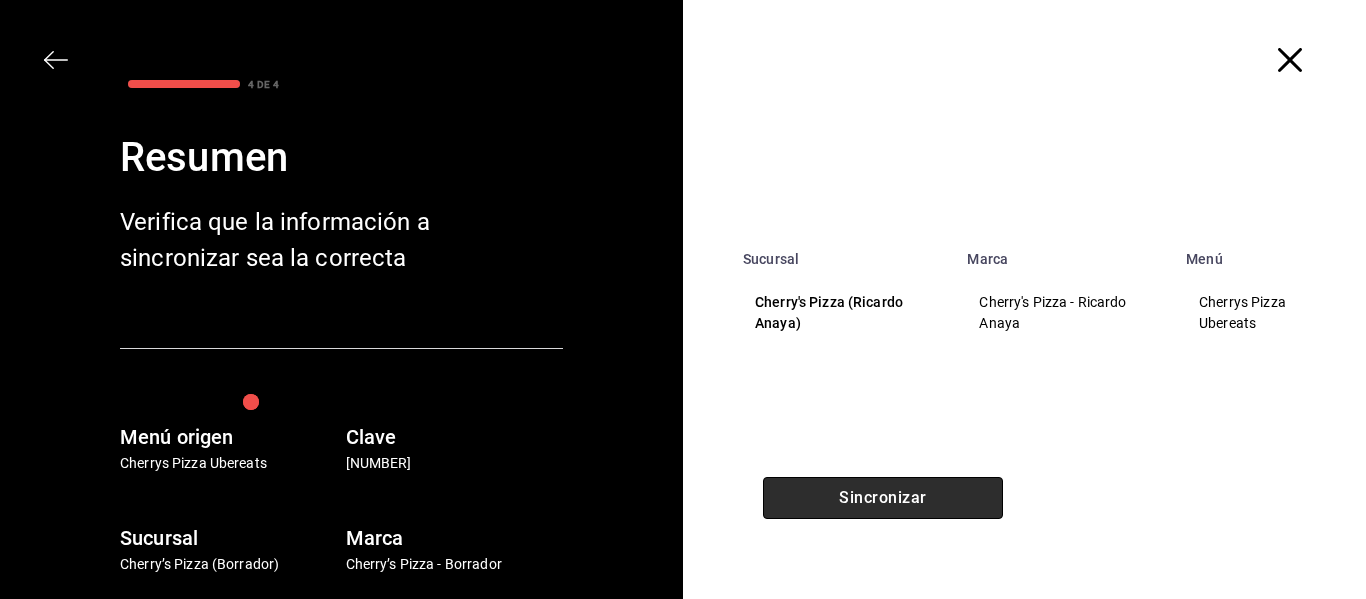click on "Sincronizar" at bounding box center (883, 498) 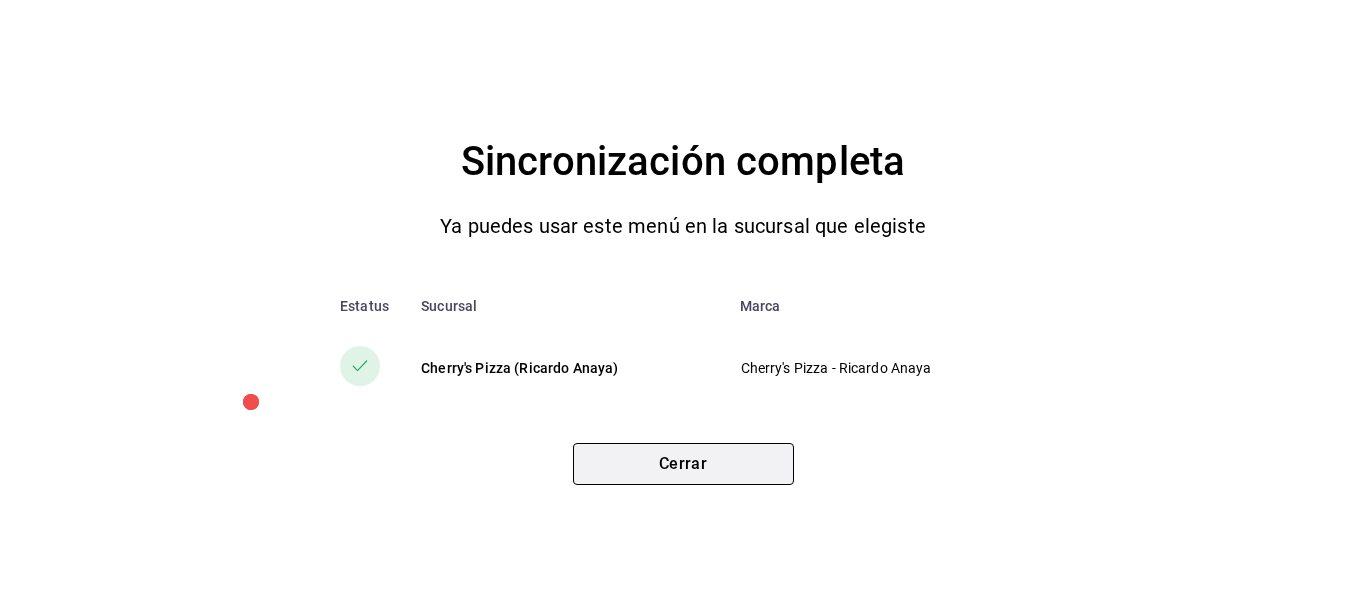 click on "Cerrar" at bounding box center (683, 464) 